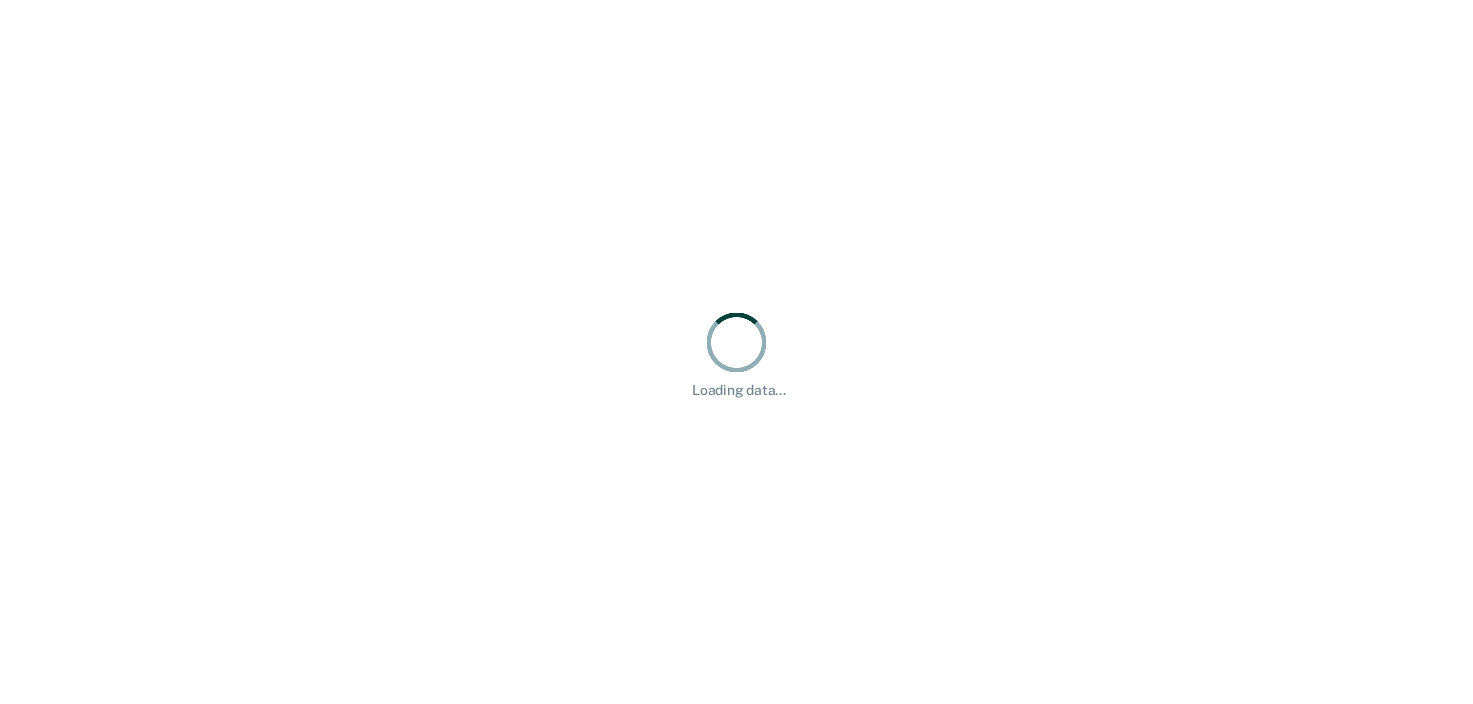scroll, scrollTop: 0, scrollLeft: 0, axis: both 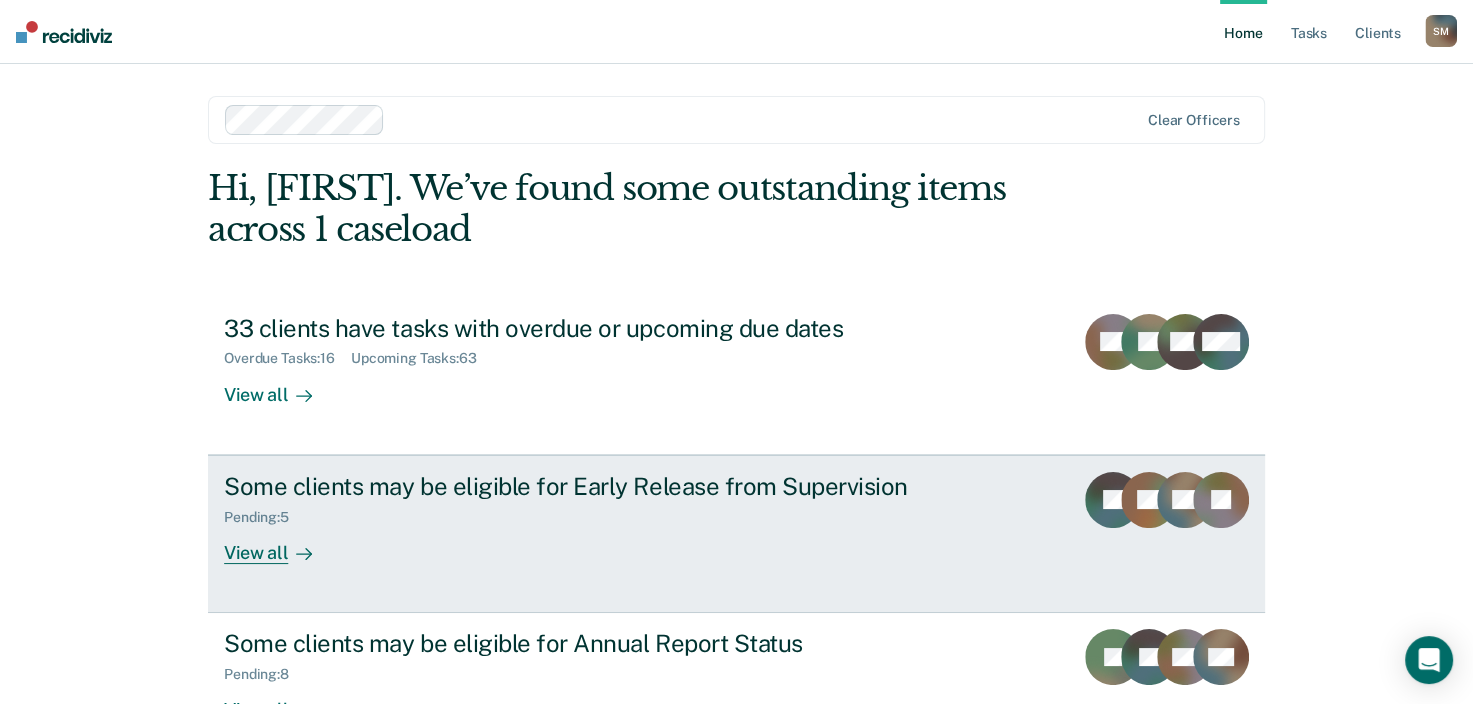 click on "View all" at bounding box center (280, 544) 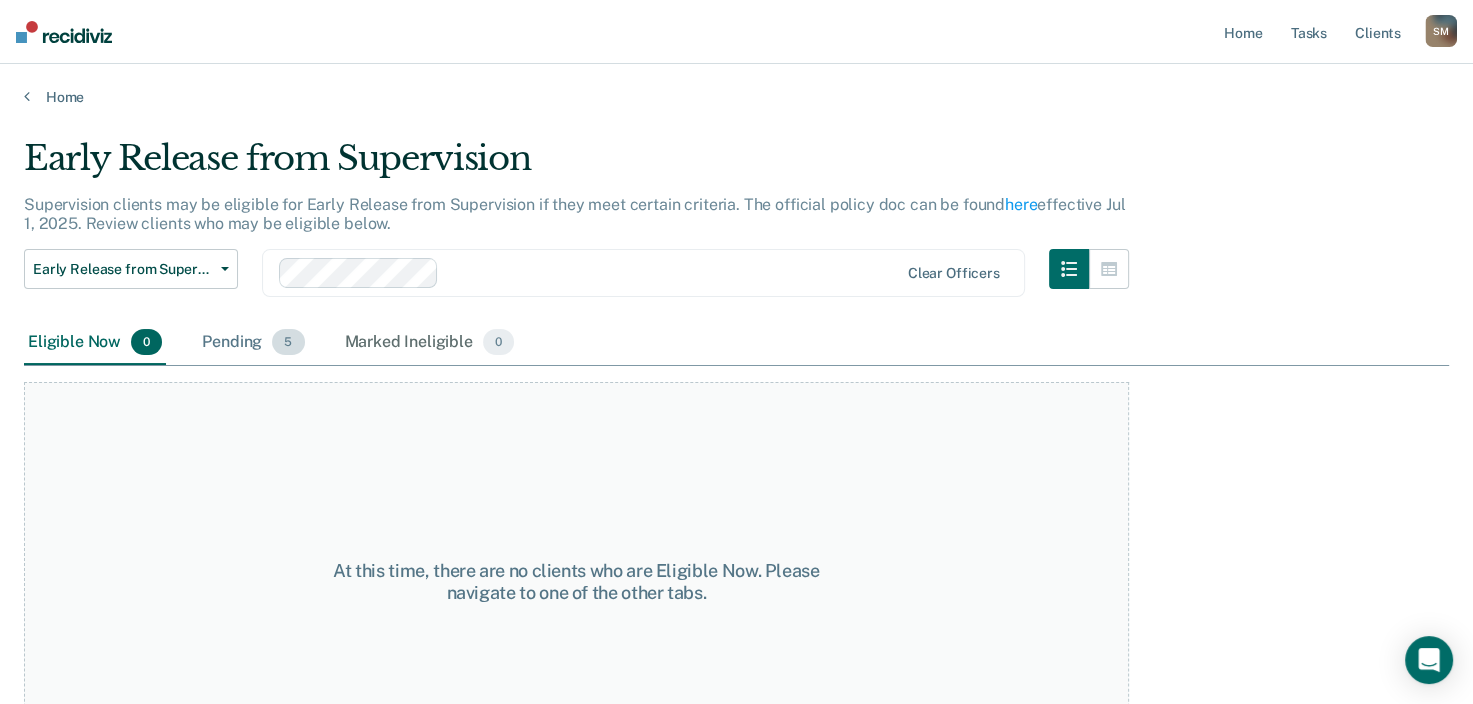 click on "Pending 5" at bounding box center (253, 343) 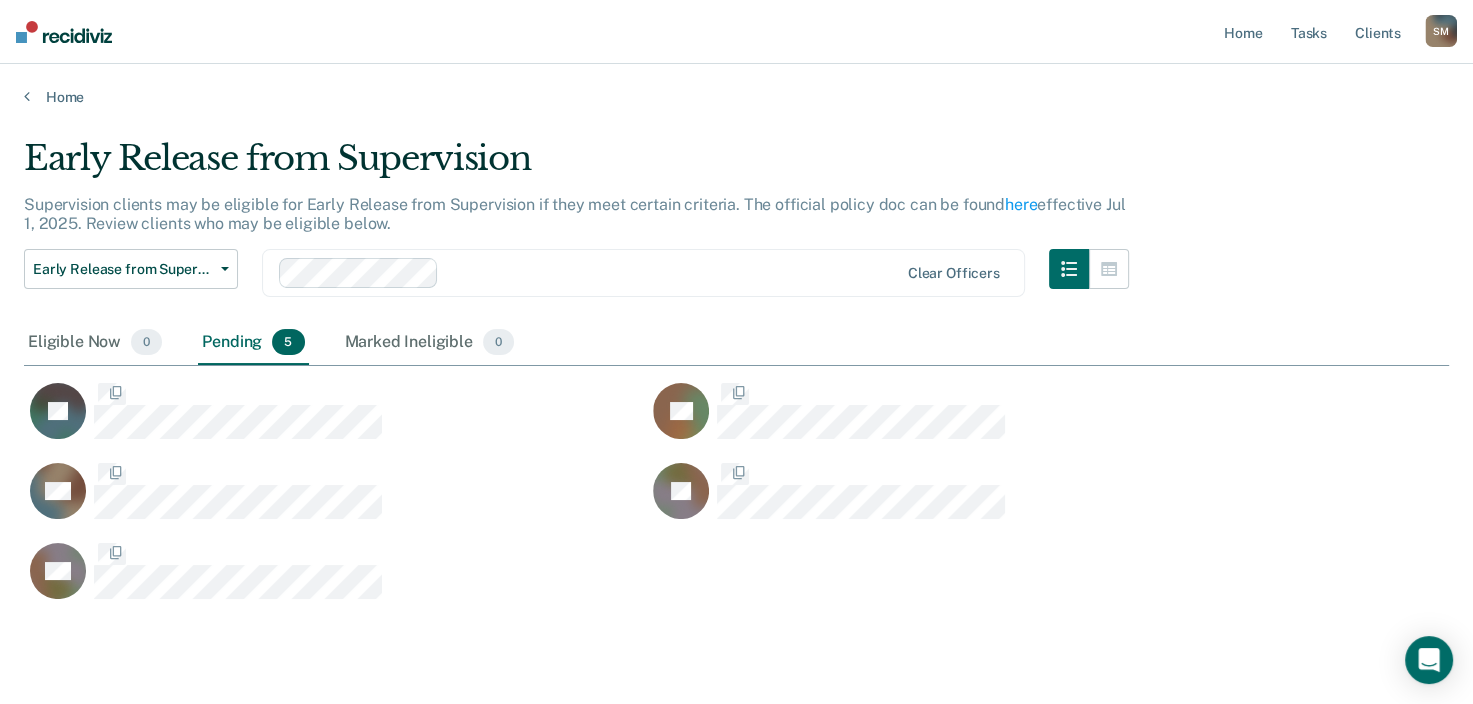 scroll, scrollTop: 16, scrollLeft: 16, axis: both 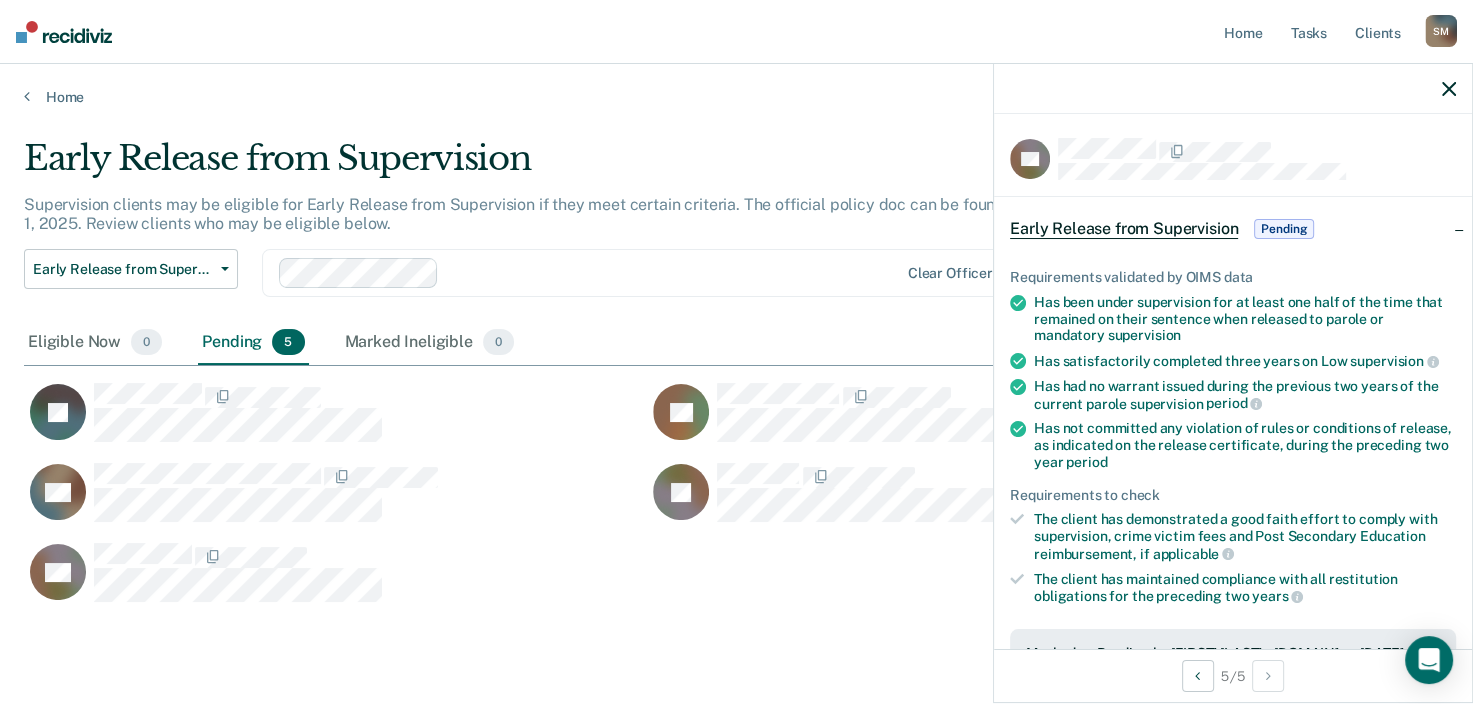 click on "Pending" at bounding box center (1284, 229) 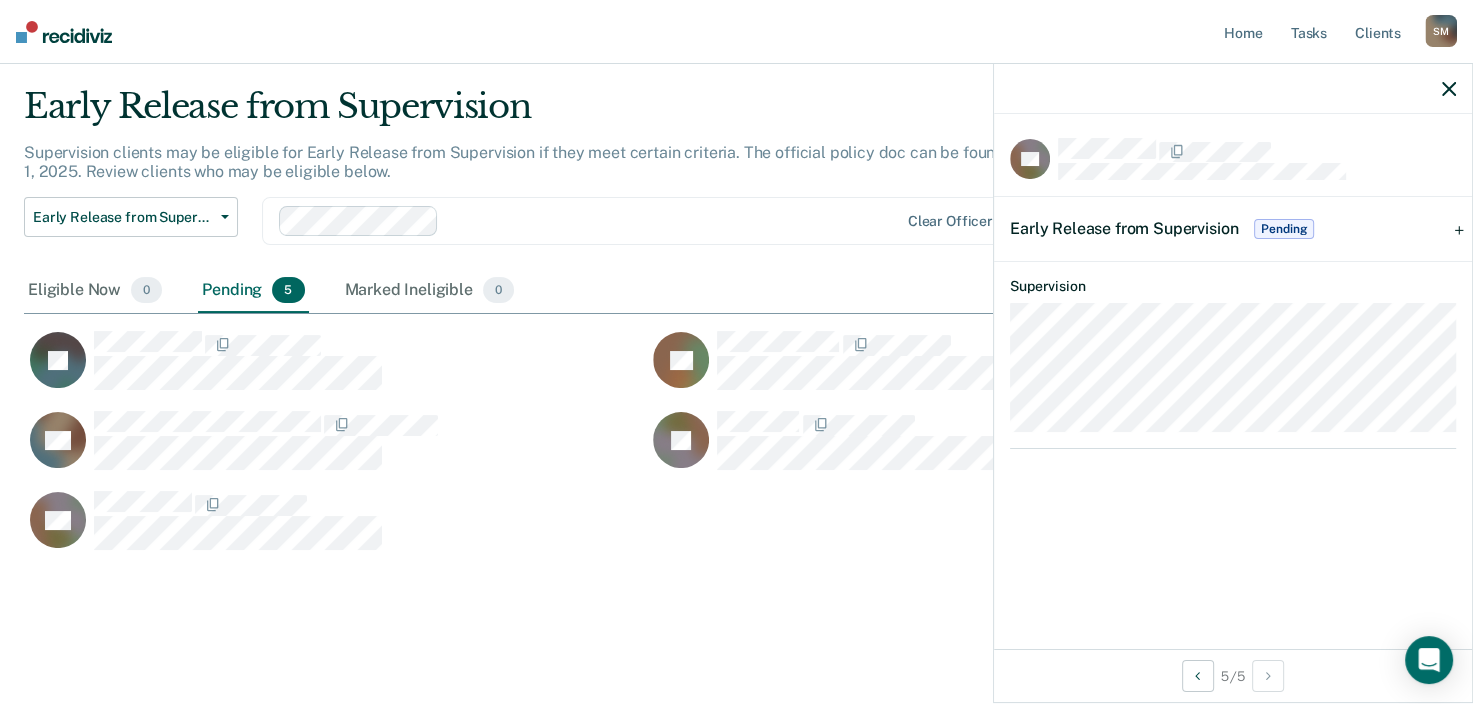 scroll, scrollTop: 0, scrollLeft: 0, axis: both 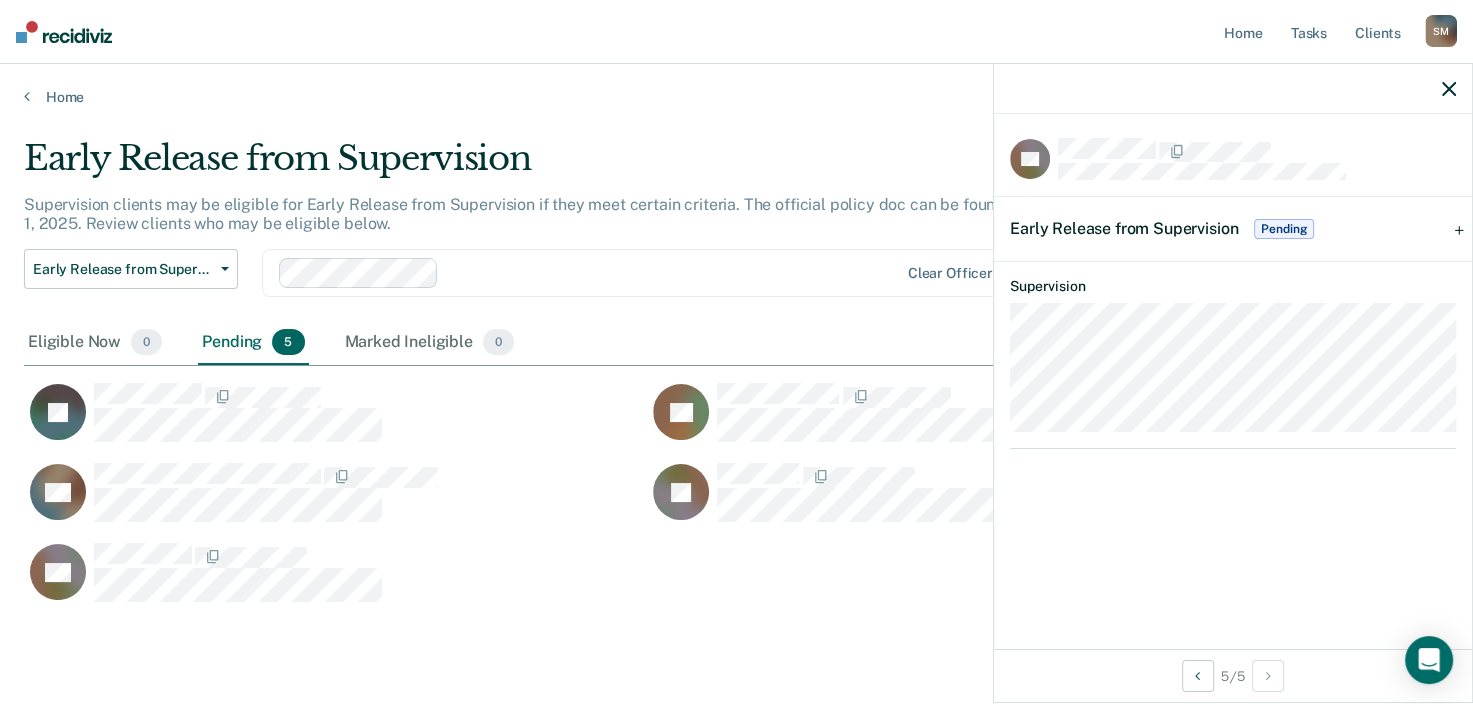 click on "Pending" at bounding box center (1284, 229) 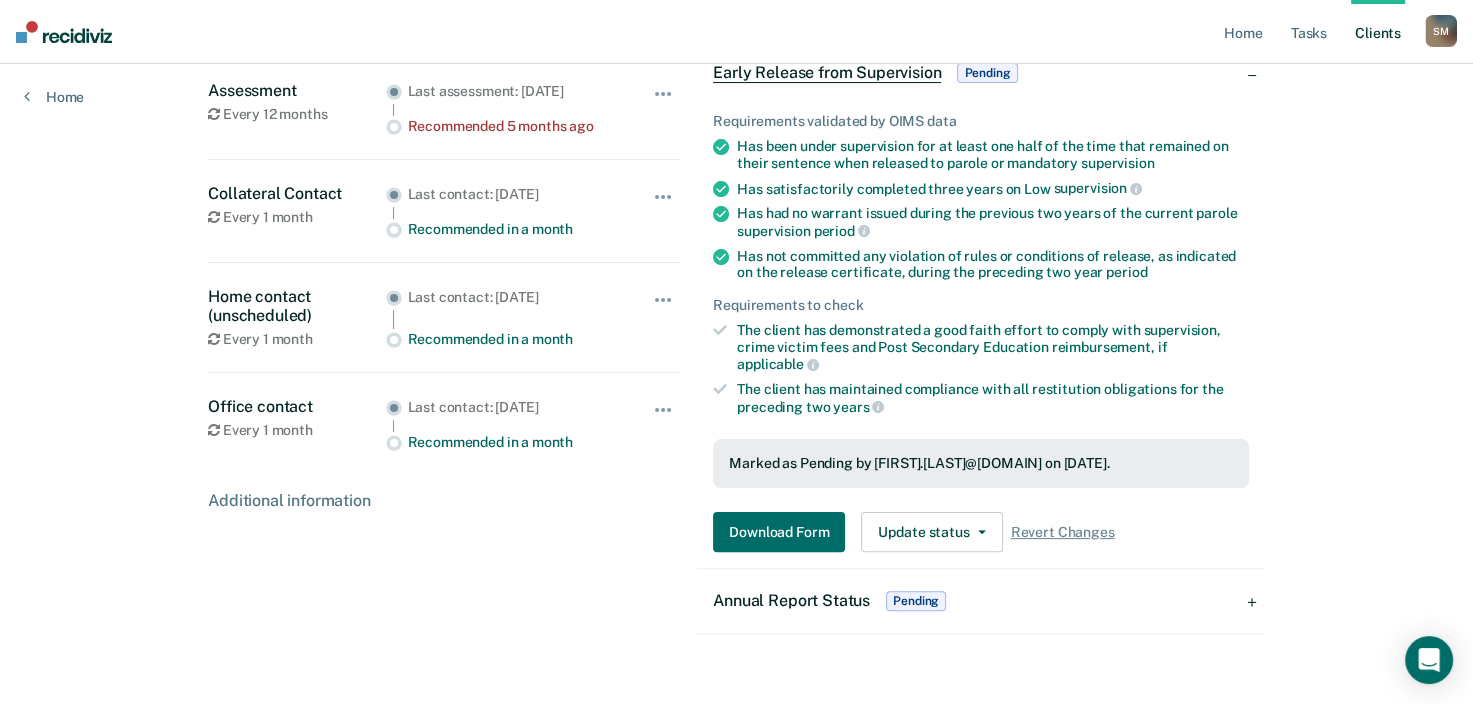 scroll, scrollTop: 400, scrollLeft: 0, axis: vertical 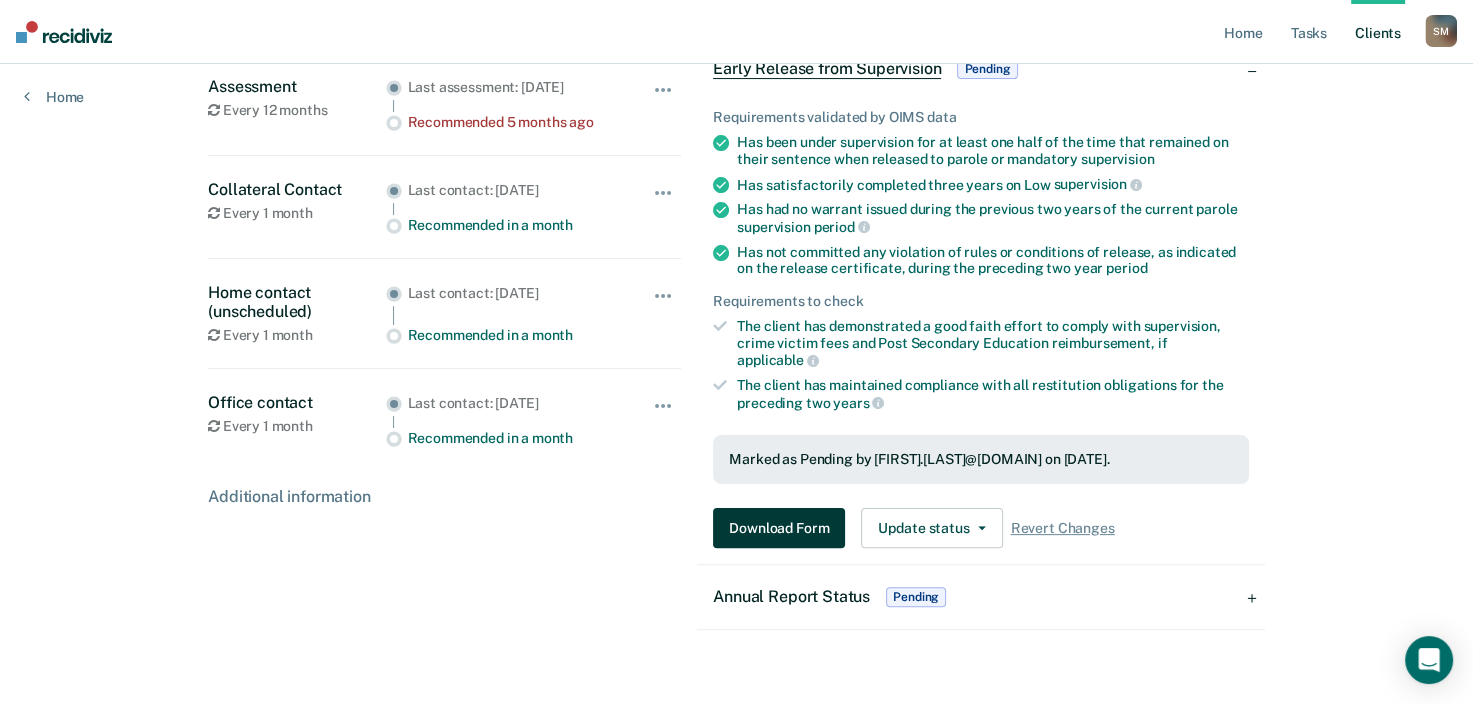 click on "Download Form" at bounding box center [779, 528] 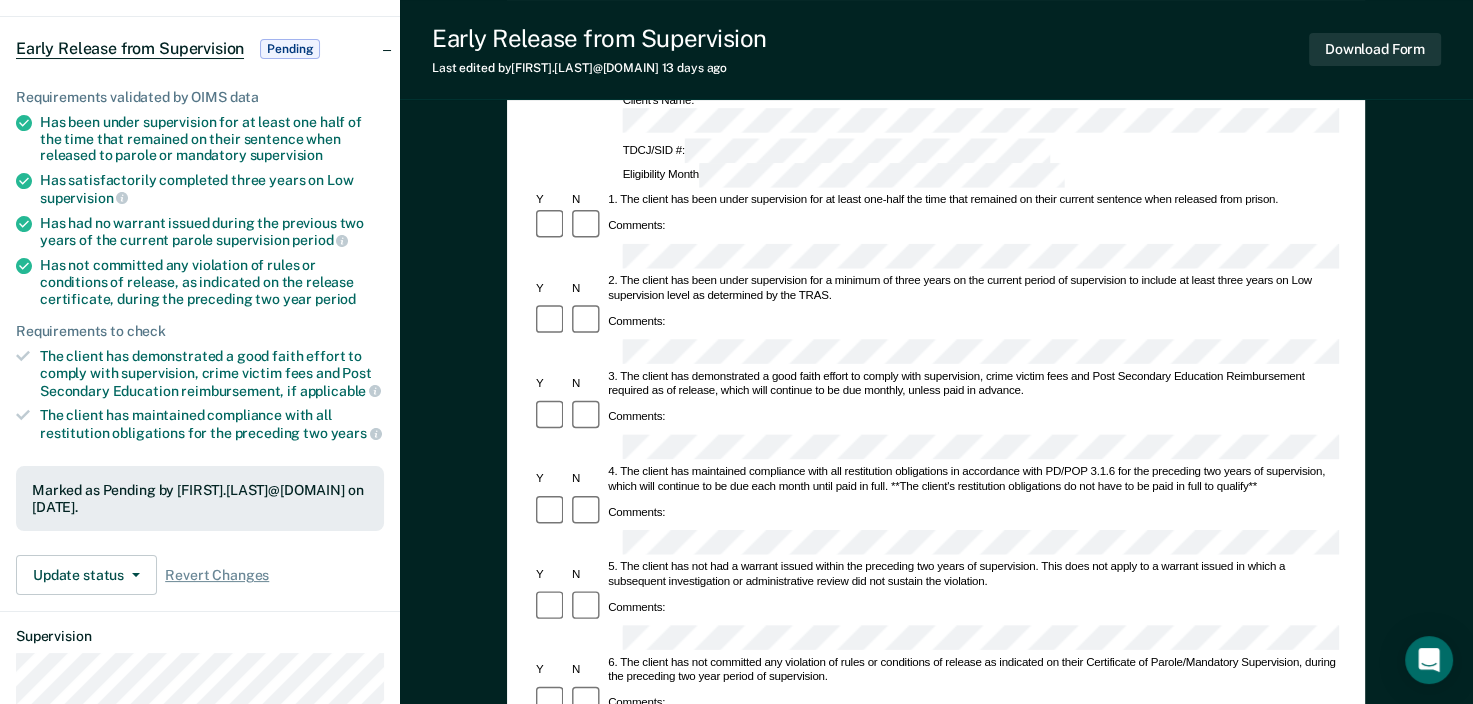 scroll, scrollTop: 0, scrollLeft: 0, axis: both 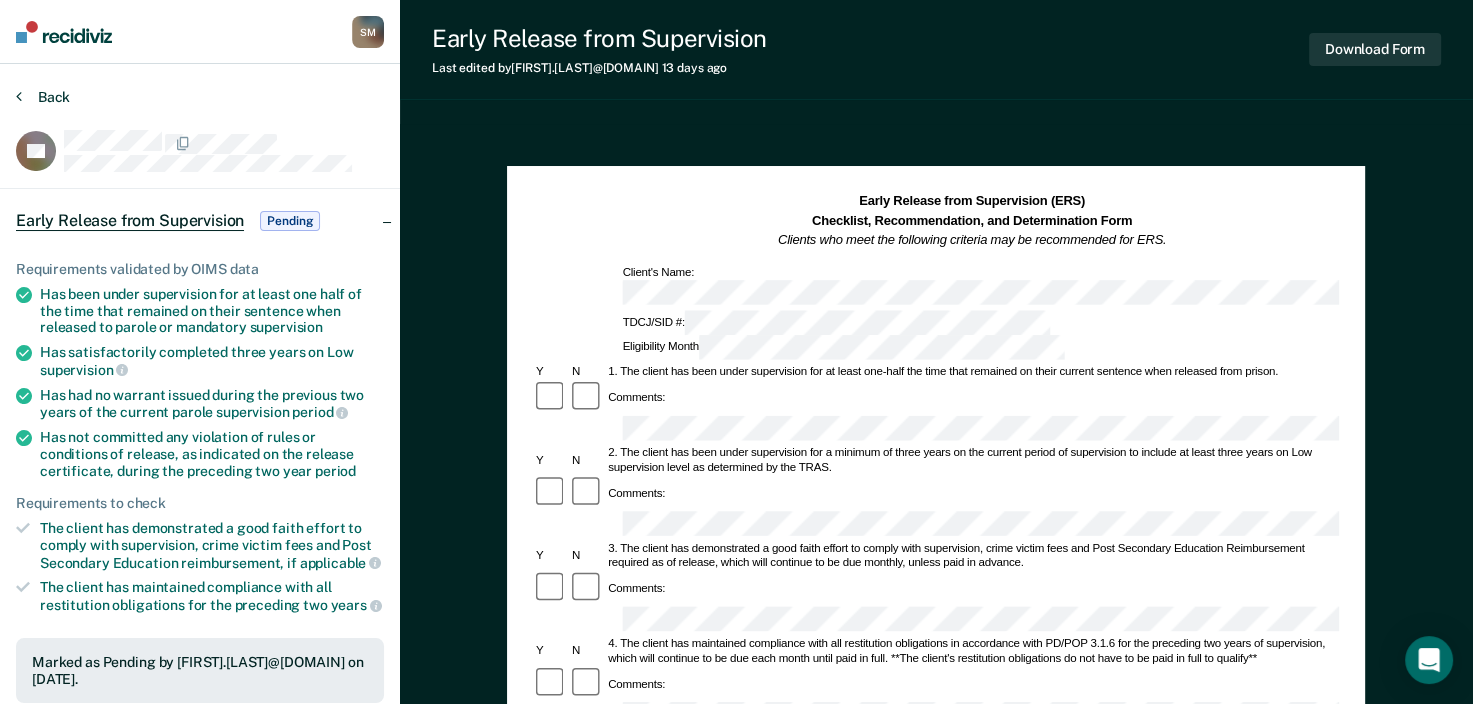 click at bounding box center [19, 96] 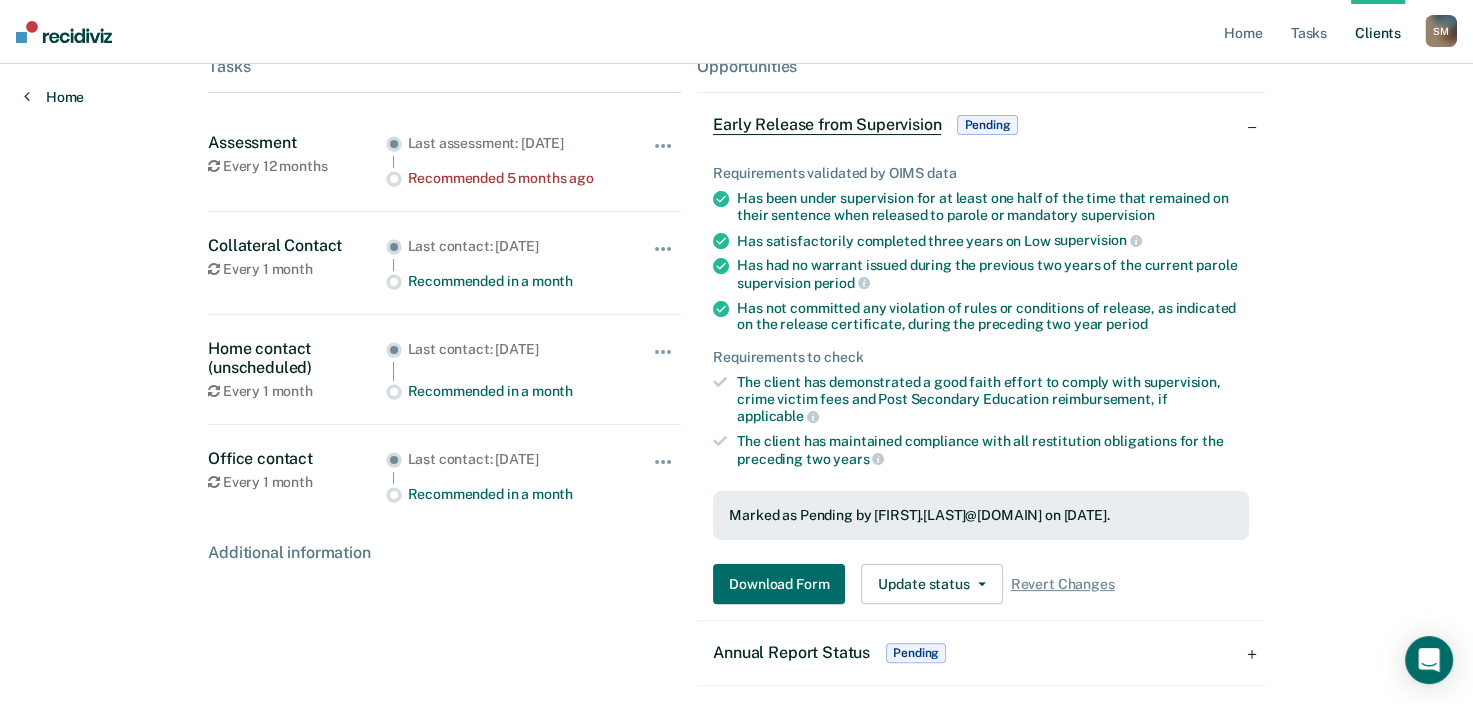 click on "Home" at bounding box center (54, 97) 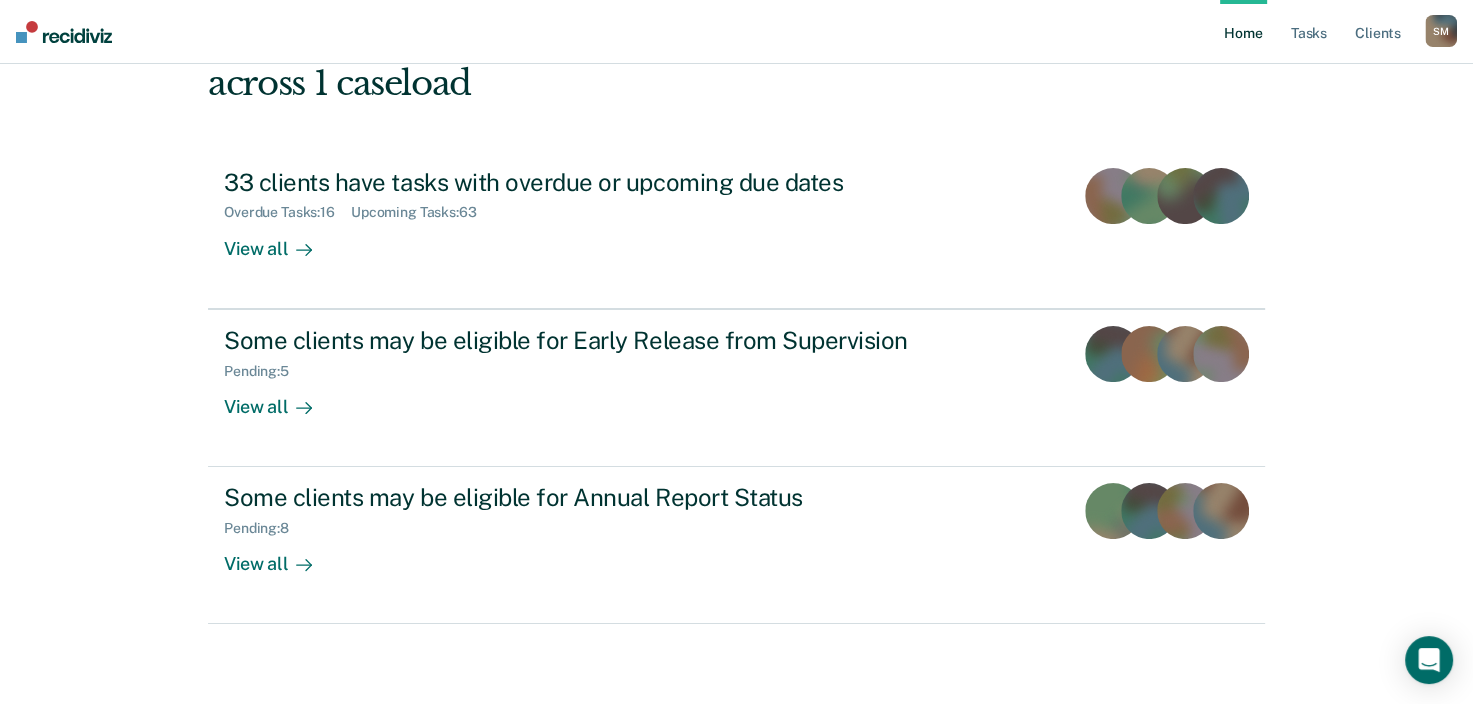 scroll, scrollTop: 0, scrollLeft: 0, axis: both 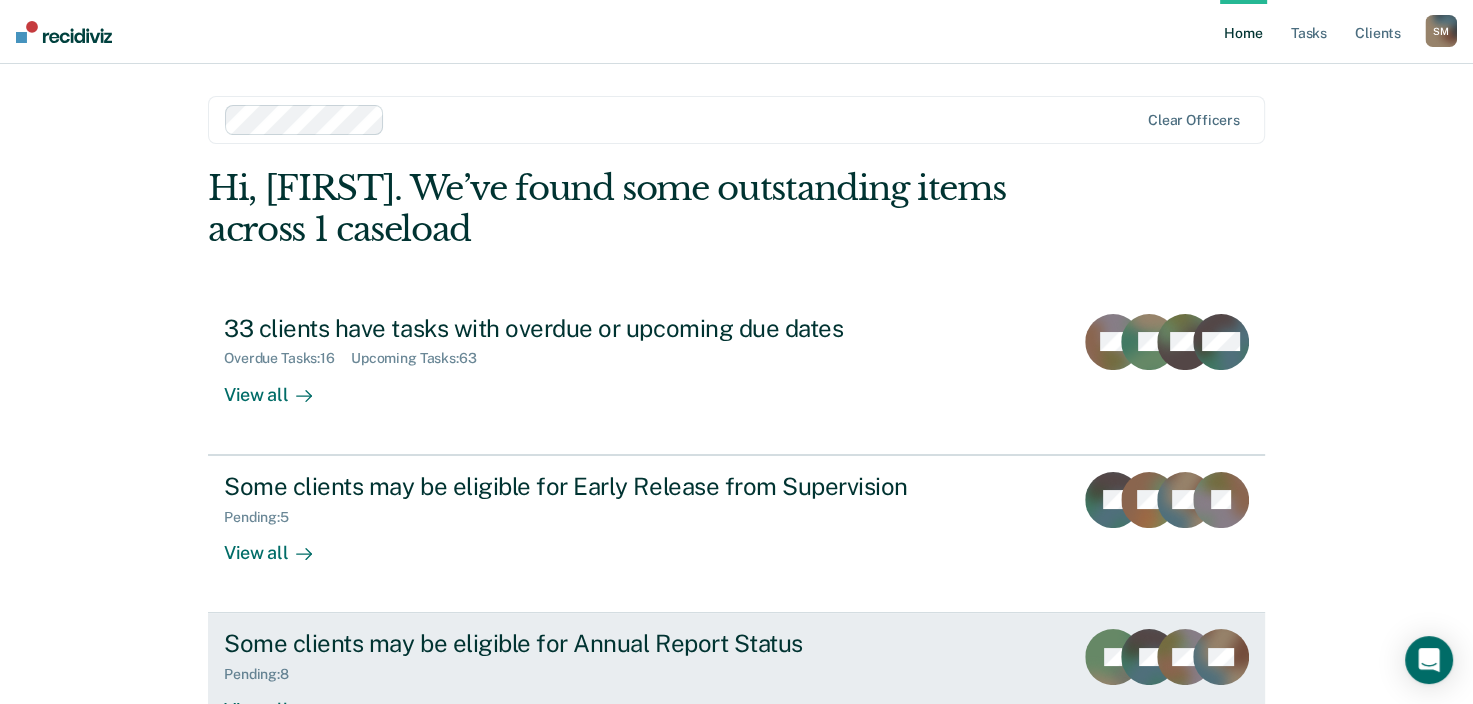 click on "Some clients may be eligible for Annual Report Status" at bounding box center [575, 643] 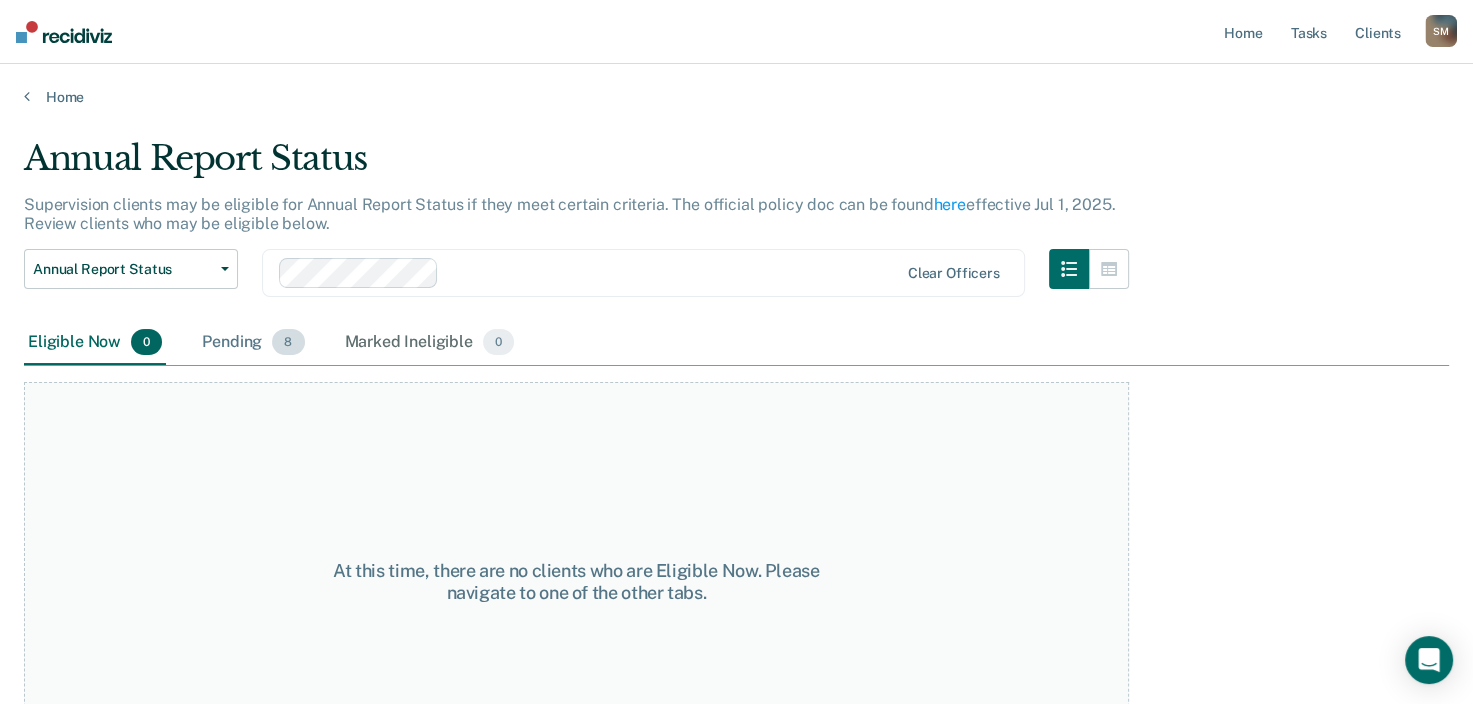 click on "Pending 8" at bounding box center (253, 343) 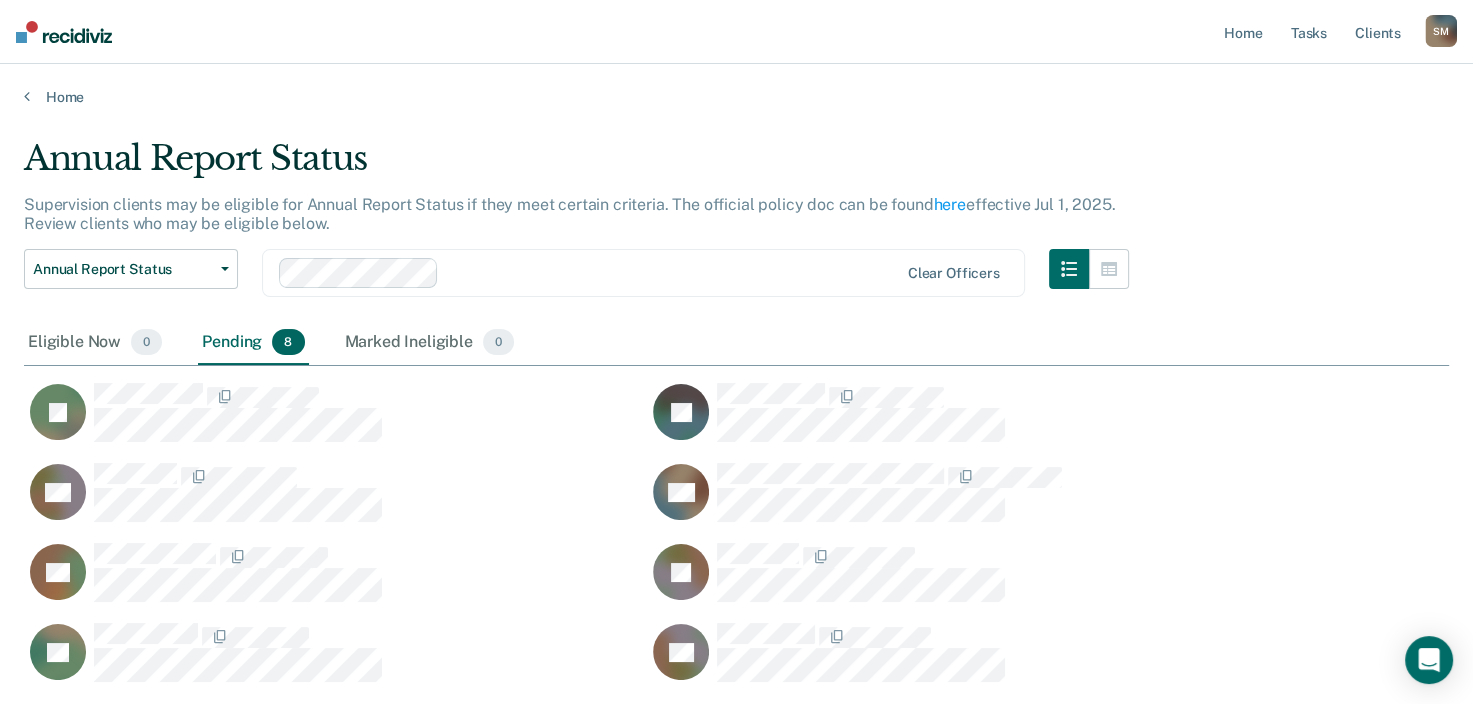 scroll, scrollTop: 16, scrollLeft: 16, axis: both 